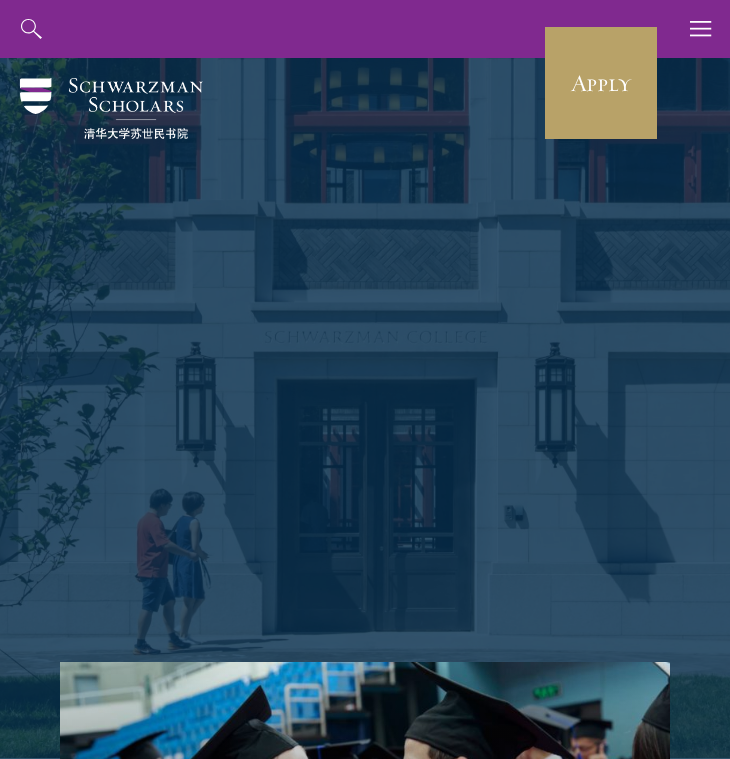 scroll, scrollTop: 0, scrollLeft: 0, axis: both 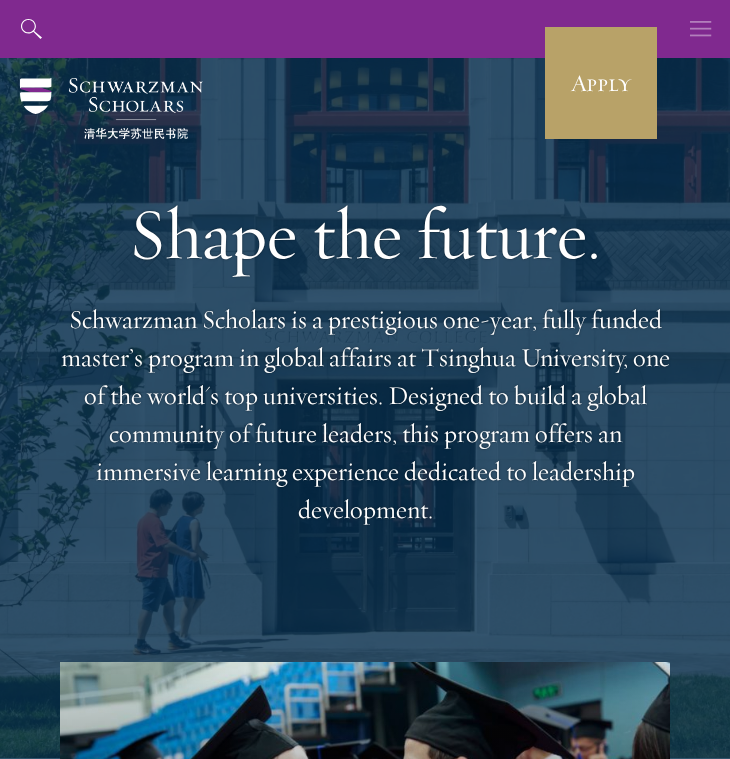 click 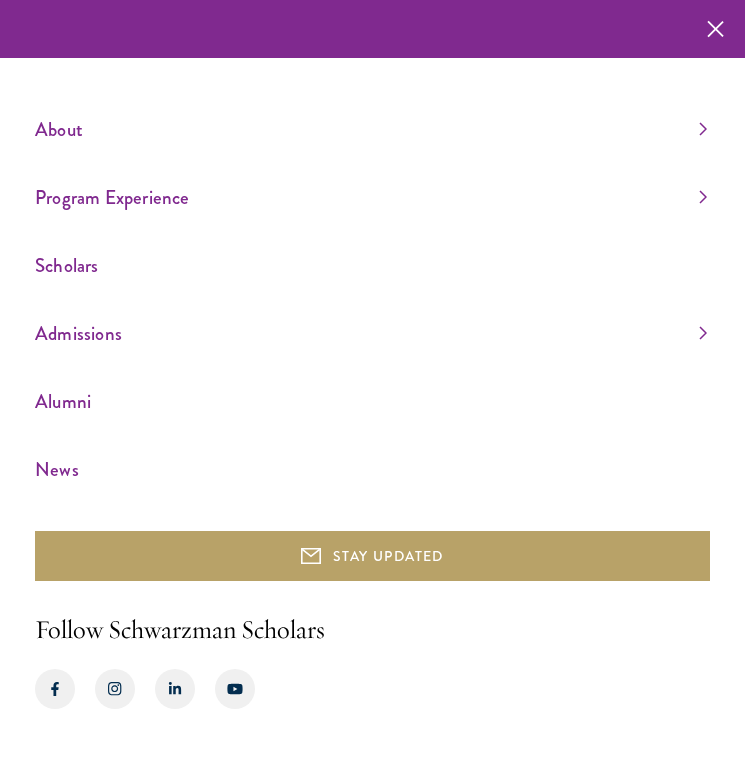 click on "About
Overview
Leadership
Donors
Program Experience
Overview
Curriculum
Student Life
Faculty & Guest Speakers
Scholars
Admissions
Overview
Application Instructions
Information Sessions
Alumni
News" at bounding box center [372, 299] 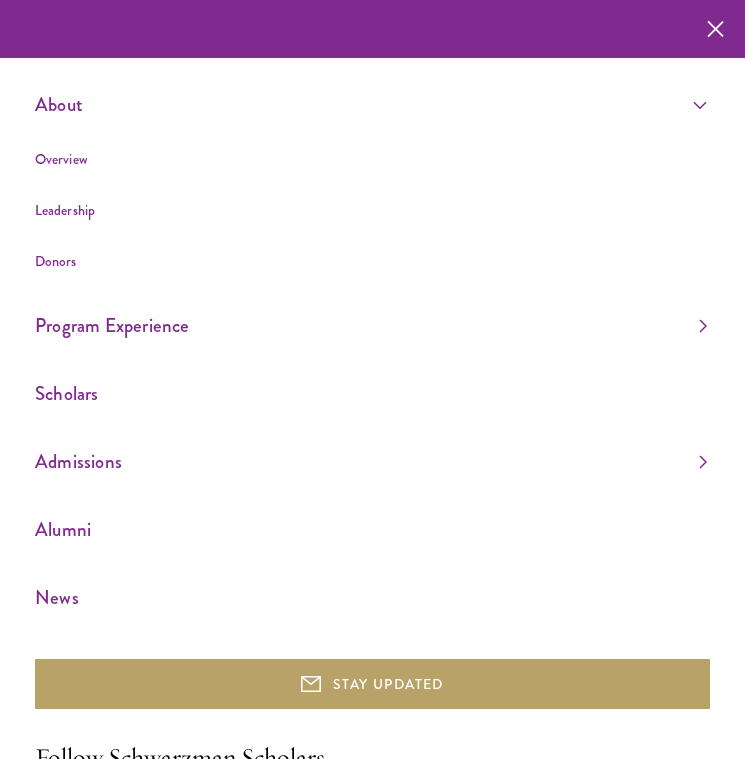 click on "Scholars" at bounding box center [371, 393] 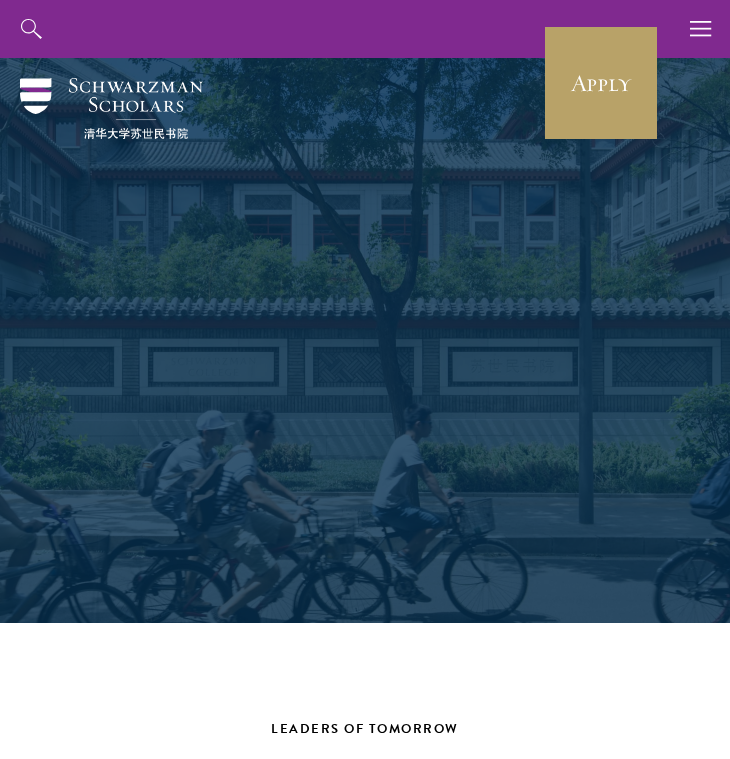 scroll, scrollTop: 0, scrollLeft: 0, axis: both 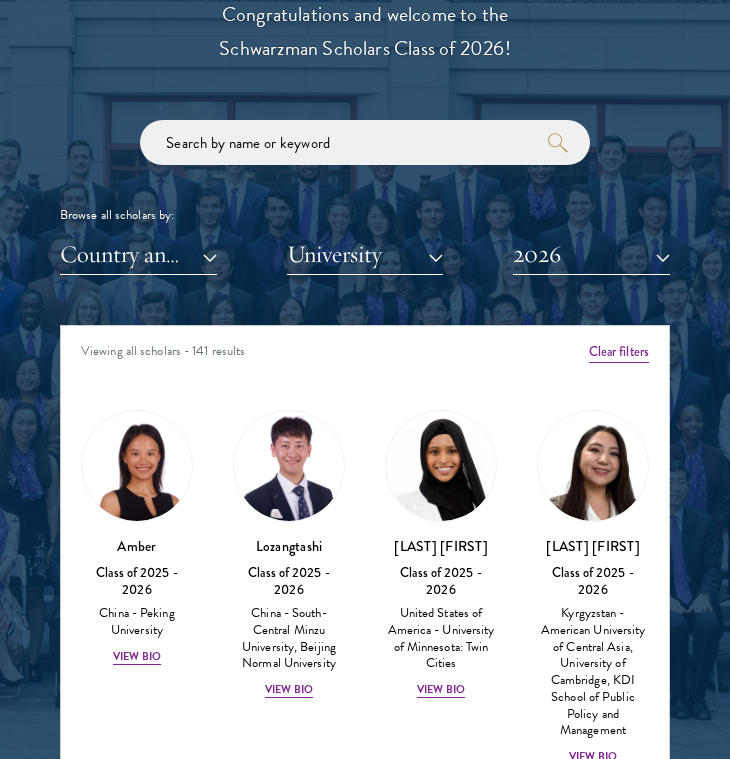click on "Country and Region" at bounding box center (138, 254) 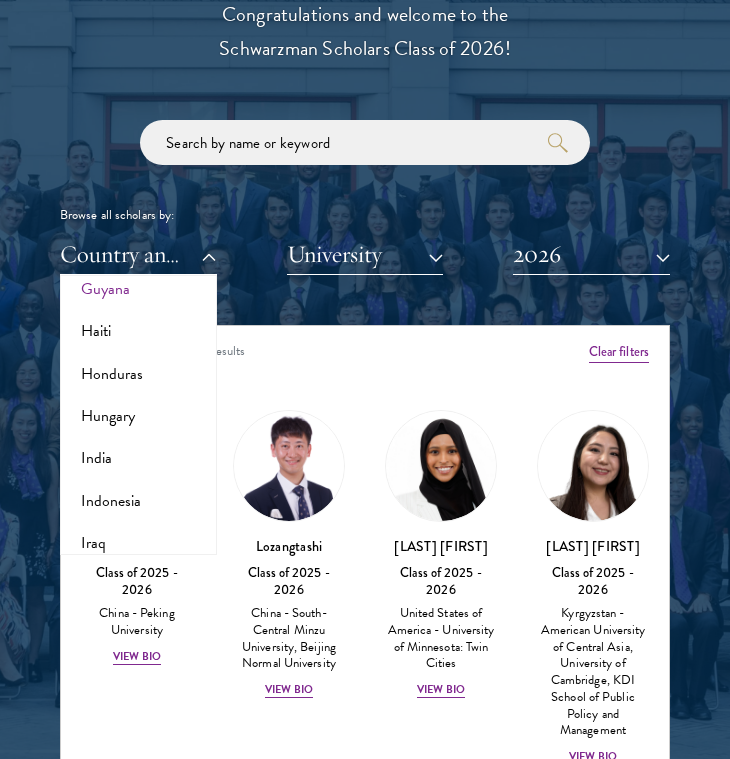scroll, scrollTop: 1508, scrollLeft: 0, axis: vertical 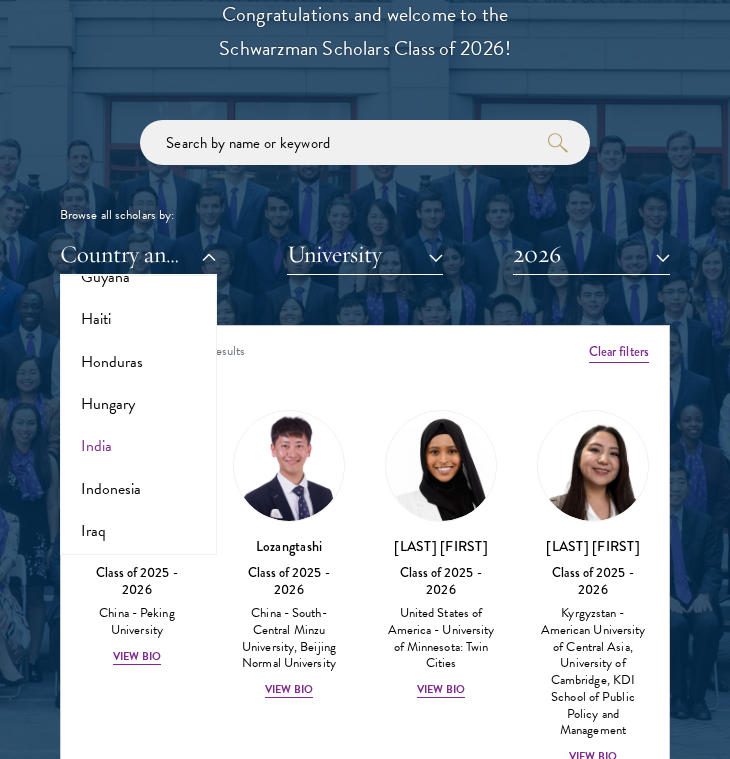 click on "India" at bounding box center (138, 446) 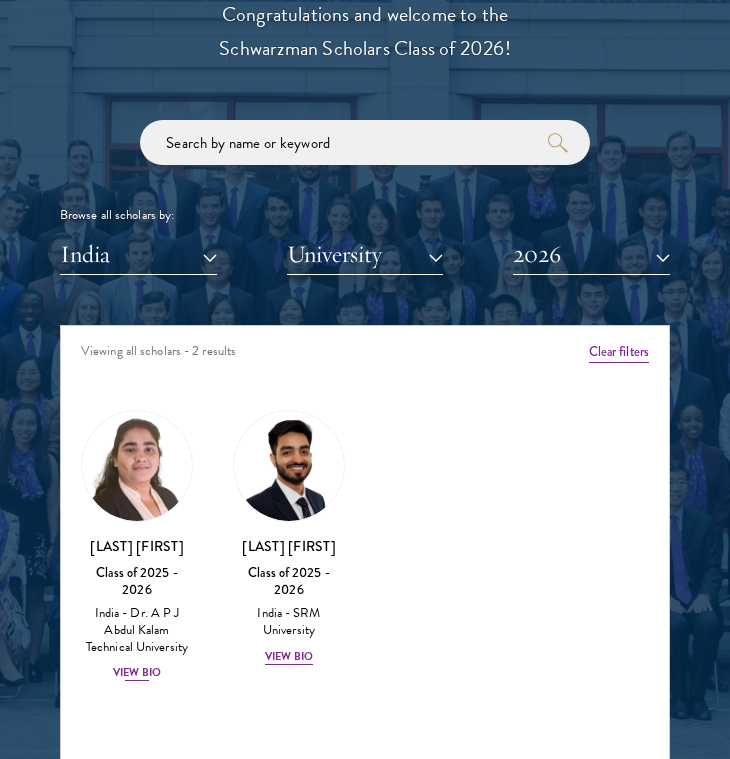 click on "View Bio" at bounding box center [137, 673] 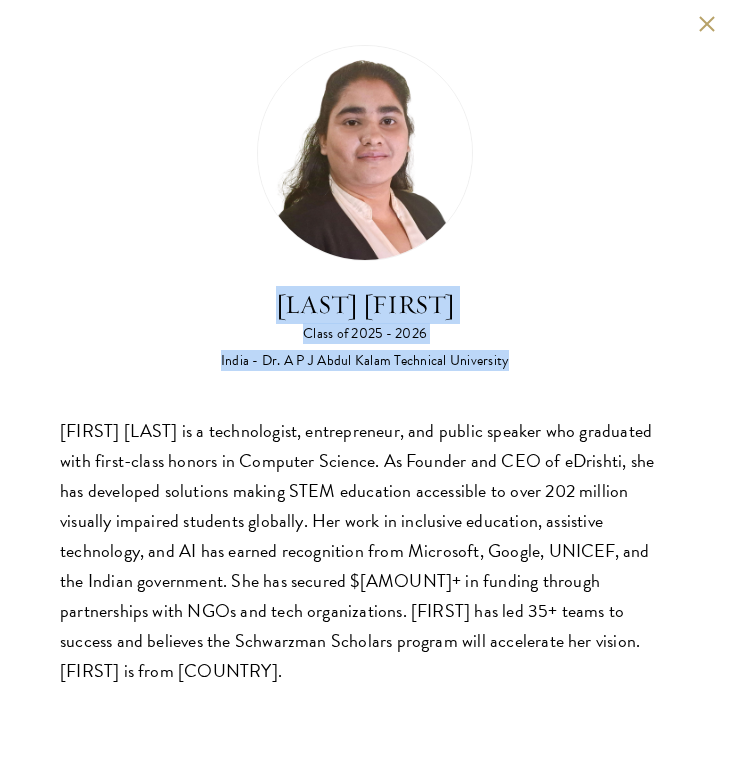 drag, startPoint x: 272, startPoint y: 301, endPoint x: 535, endPoint y: 368, distance: 271.4001 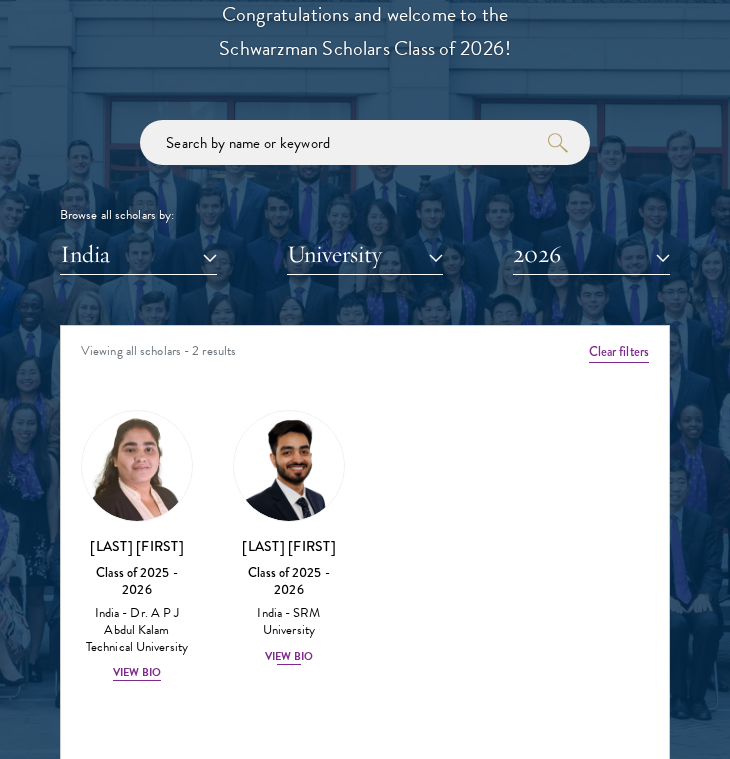 click on "View Bio" at bounding box center (289, 657) 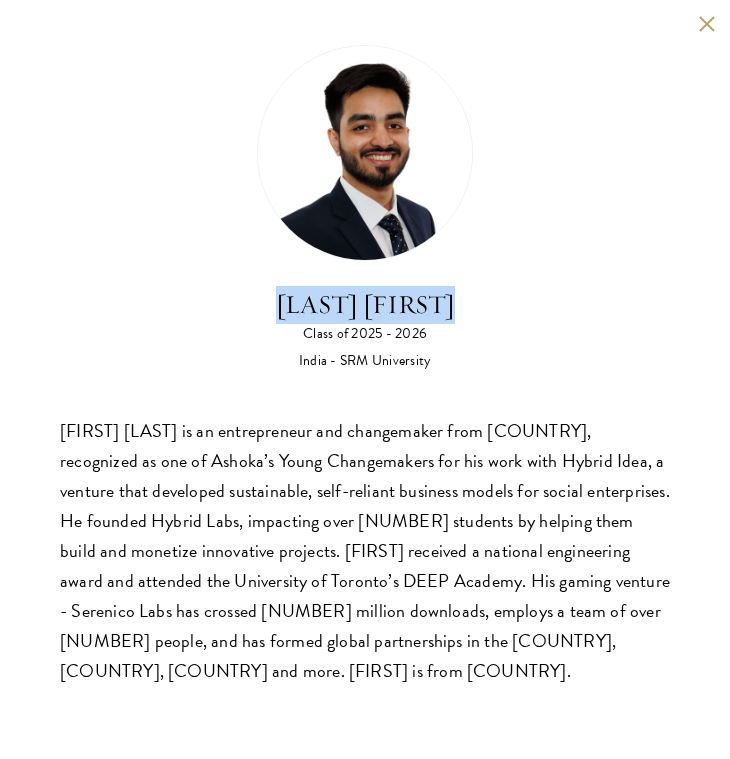 drag, startPoint x: 244, startPoint y: 304, endPoint x: 477, endPoint y: 309, distance: 233.05363 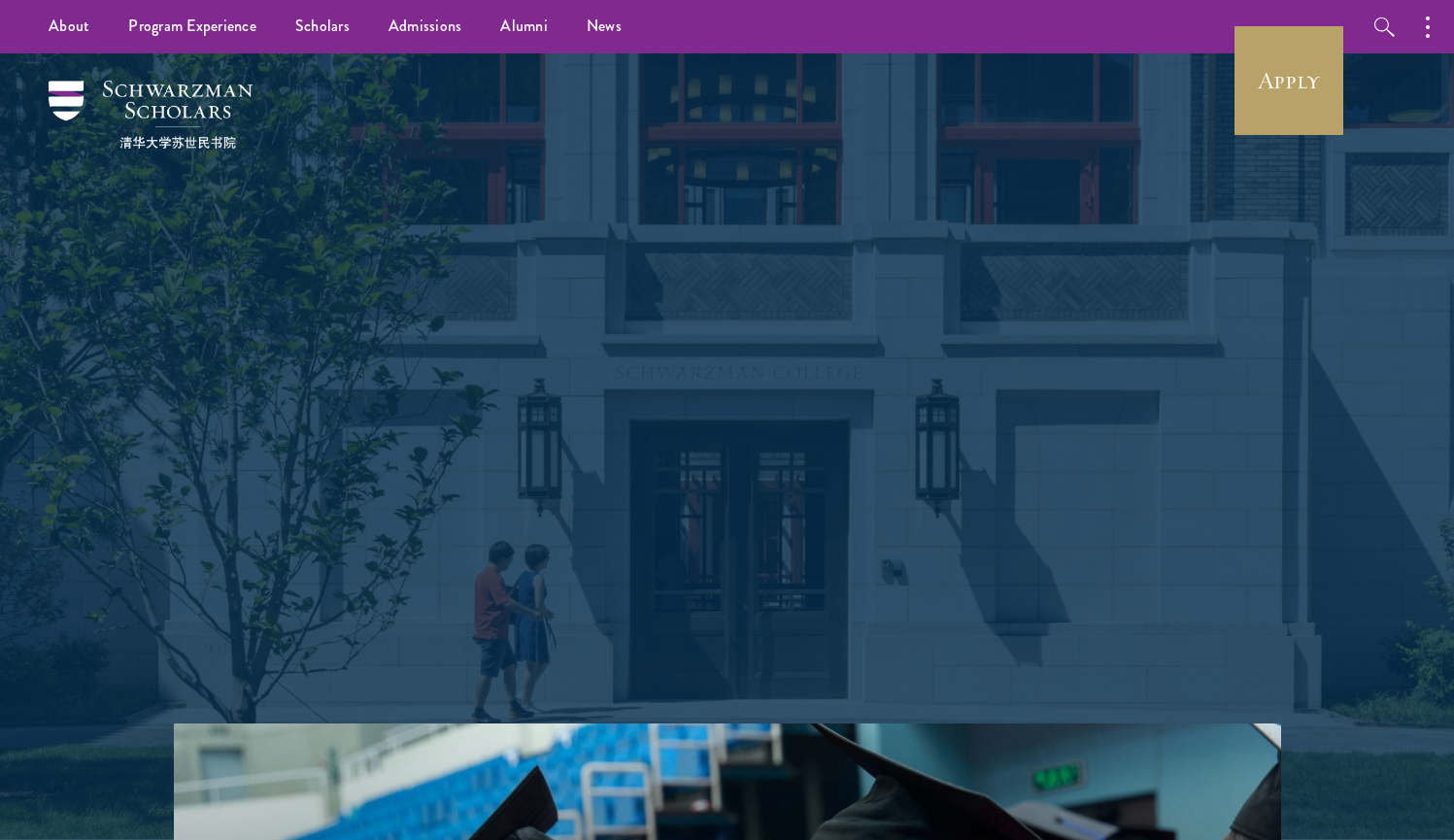 scroll, scrollTop: 0, scrollLeft: 0, axis: both 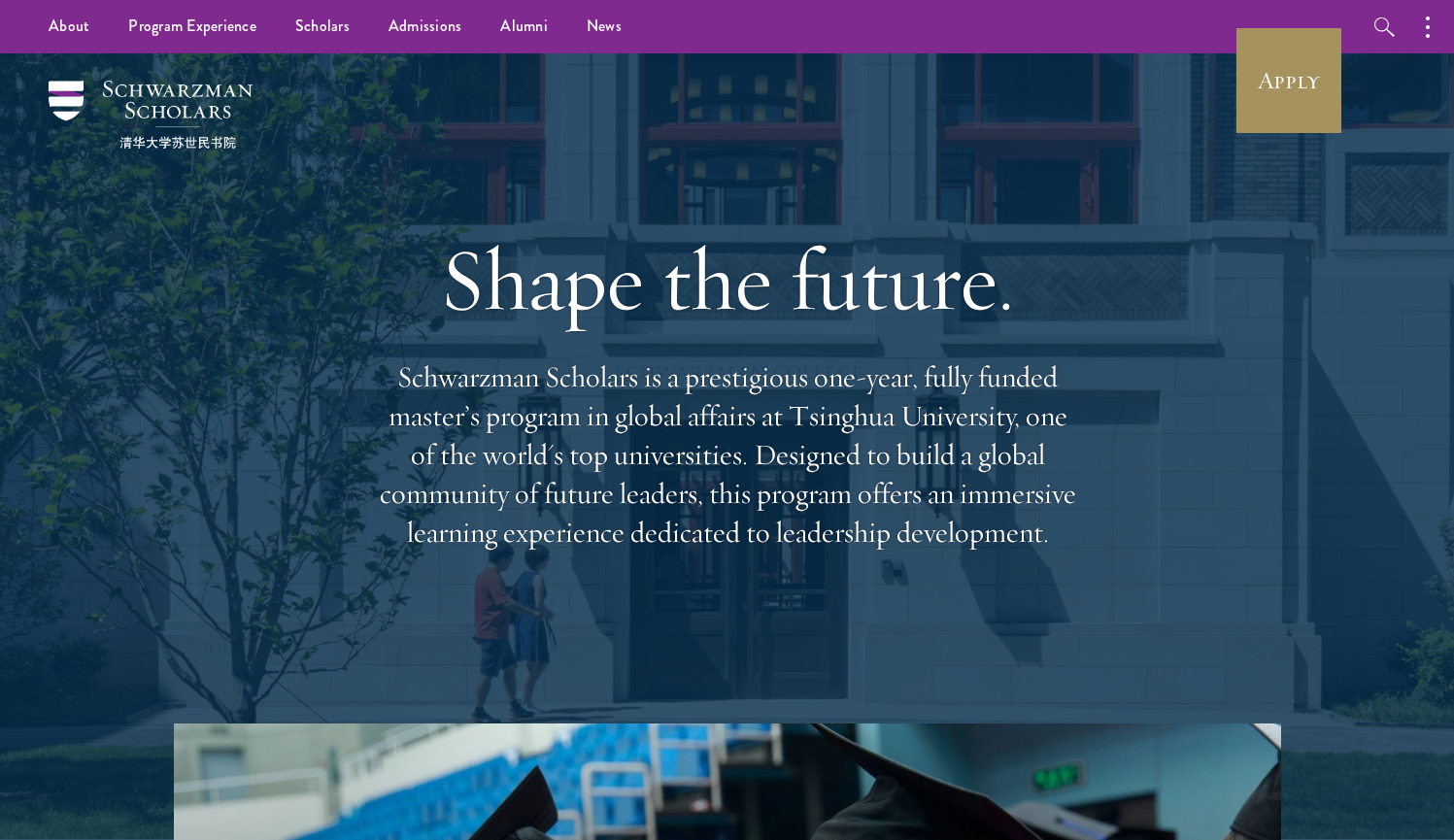 click on "Apply" at bounding box center [1289, 81] 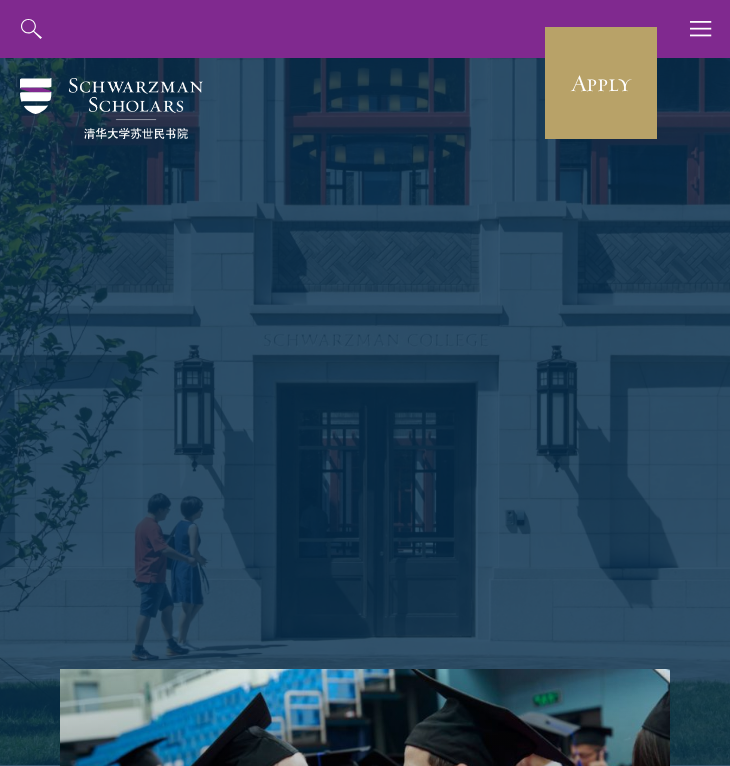 scroll, scrollTop: 0, scrollLeft: 0, axis: both 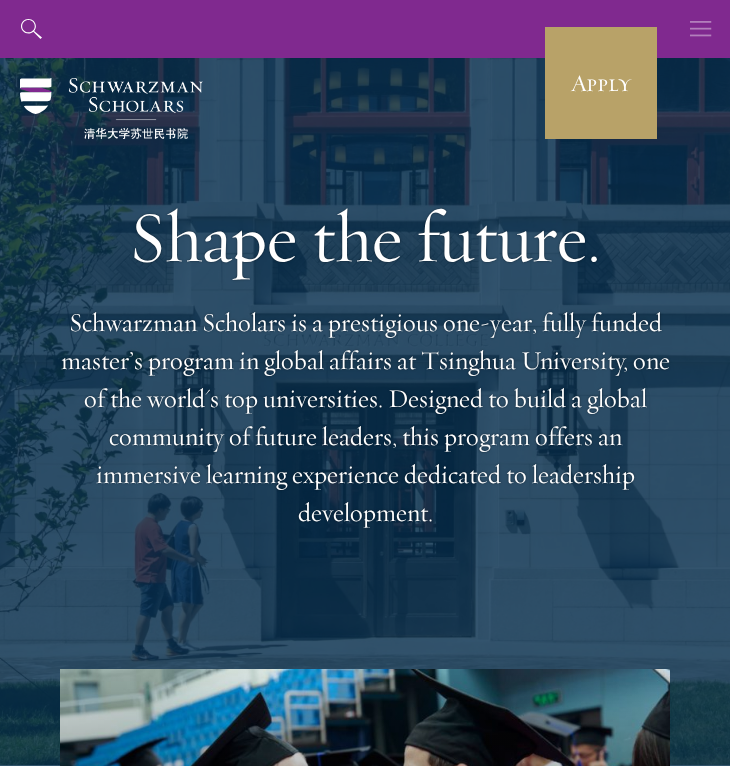 click 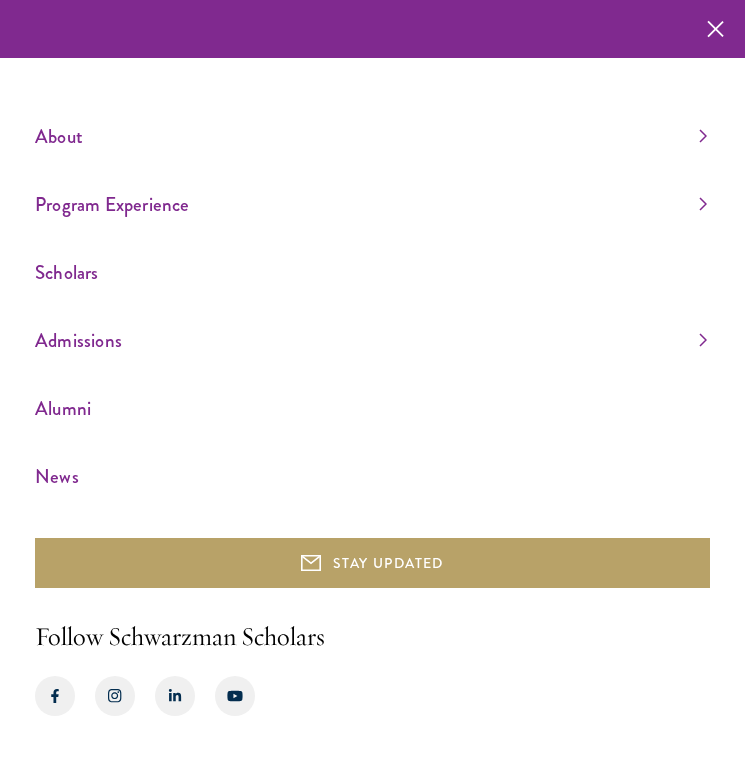 click on "Scholars" at bounding box center (371, 272) 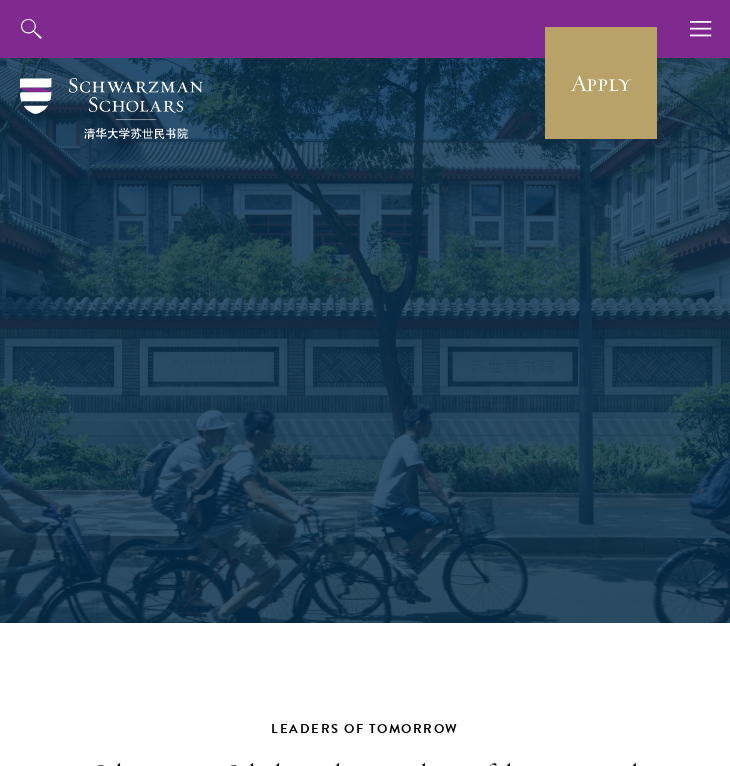scroll, scrollTop: 0, scrollLeft: 0, axis: both 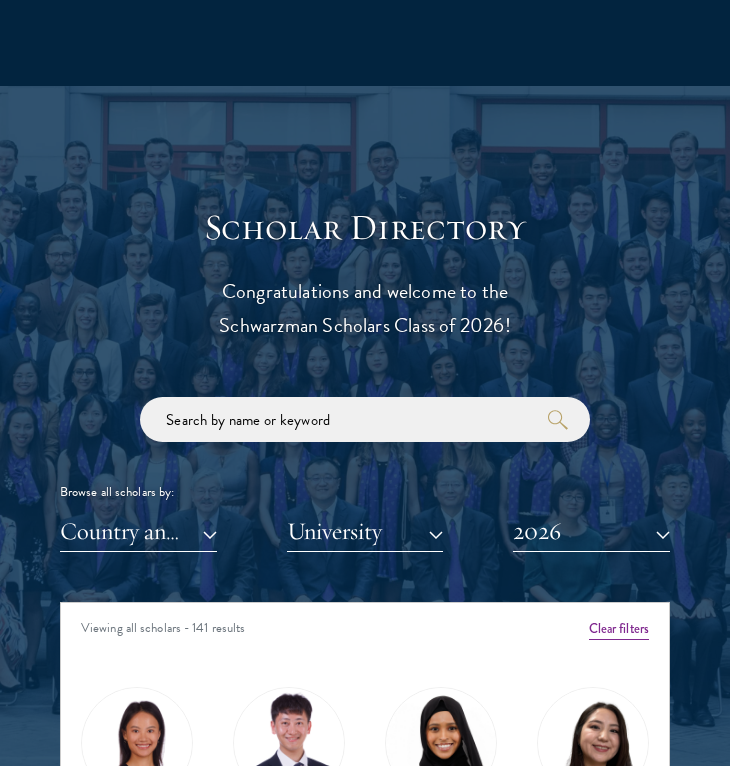 click on "Country and Region" at bounding box center [138, 531] 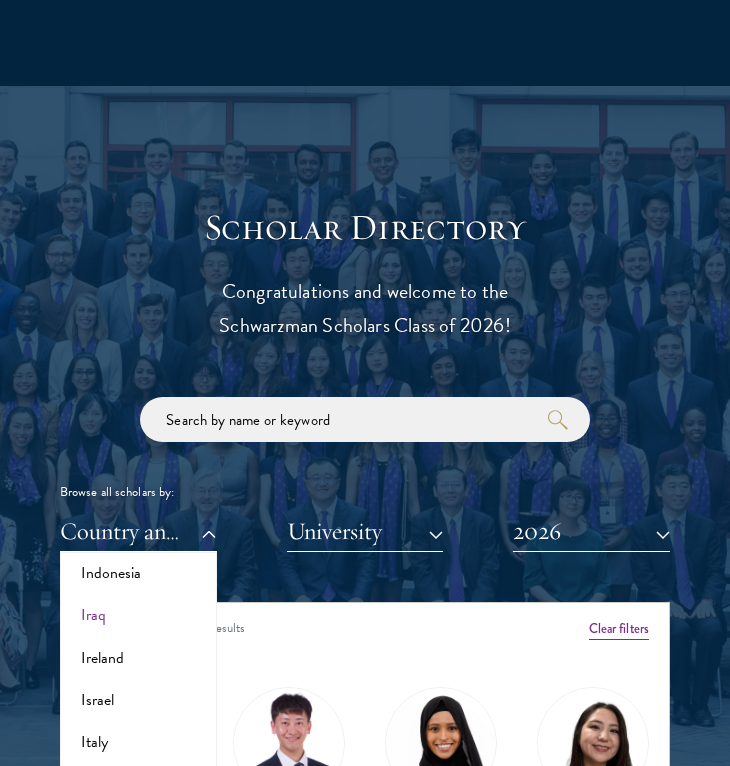 scroll, scrollTop: 1646, scrollLeft: 0, axis: vertical 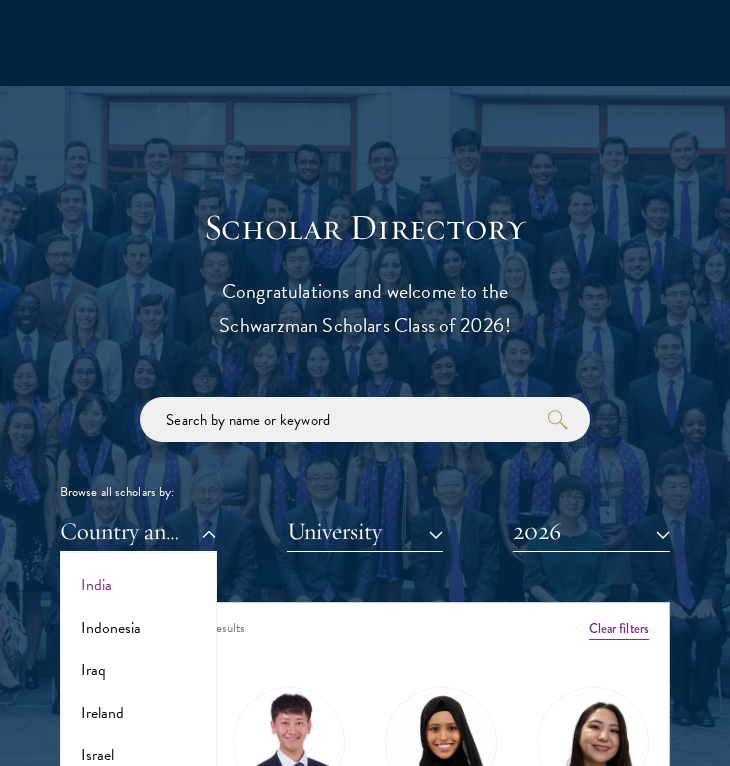 click on "India" at bounding box center (138, 585) 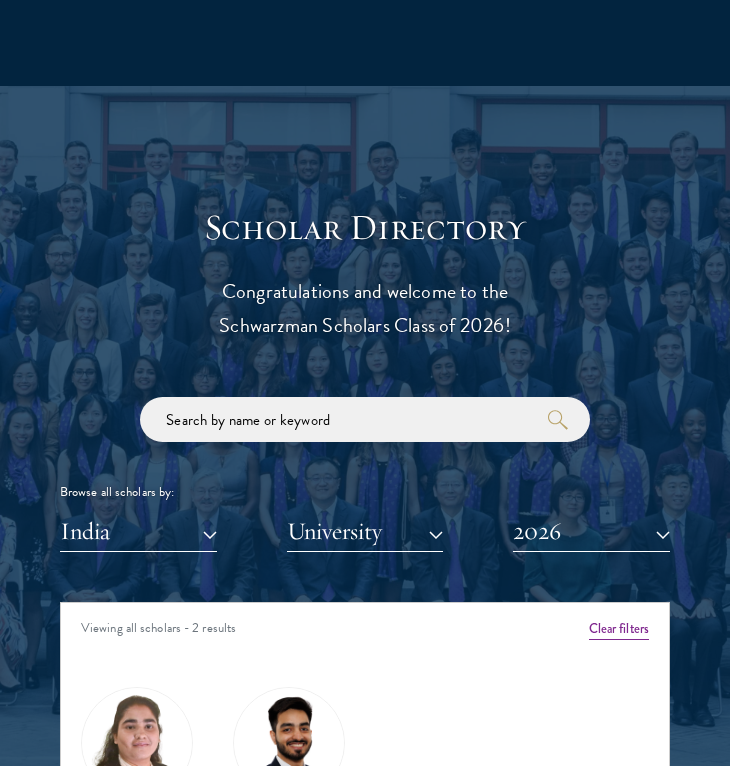click on "Browse all scholars by:
[COUNTRY]
All Countries and Regions
Afghanistan
Antigua and Barbuda
Argentina
Armenia
Australia
Austria
Azerbaijan
Bangladesh
Belarus
Benin
Bosnia and Herzegovina
Botswana
Brazil
Burkina Faso
Burundi
Cameroon
Canada
Chile
China
Colombia
cote D'Ivoire
Croatia
Denmark
Dominican Republic
Ecuador
Egypt
France
Georgia Iraq" at bounding box center [365, 474] 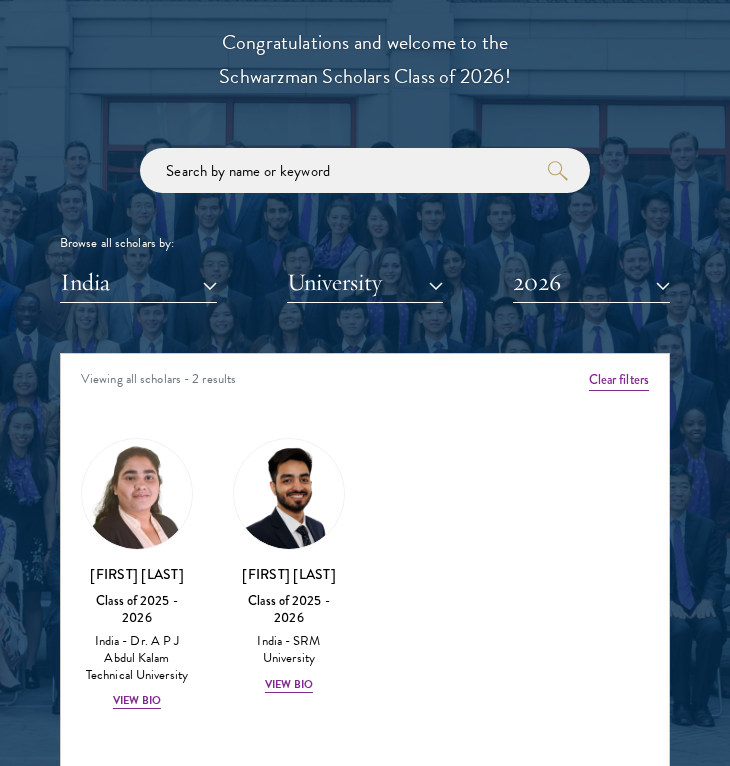 click on "2026" at bounding box center [591, 282] 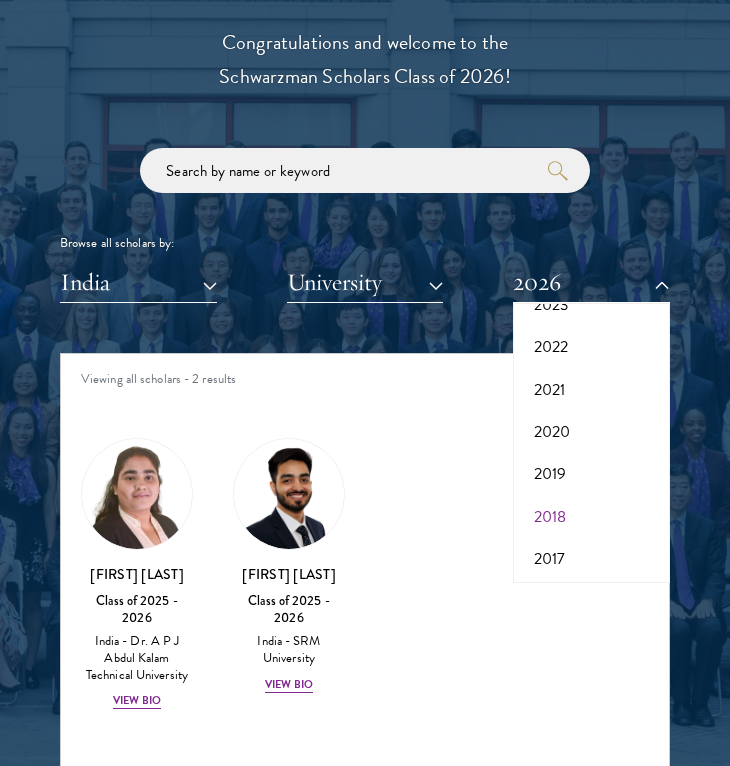 scroll, scrollTop: 204, scrollLeft: 0, axis: vertical 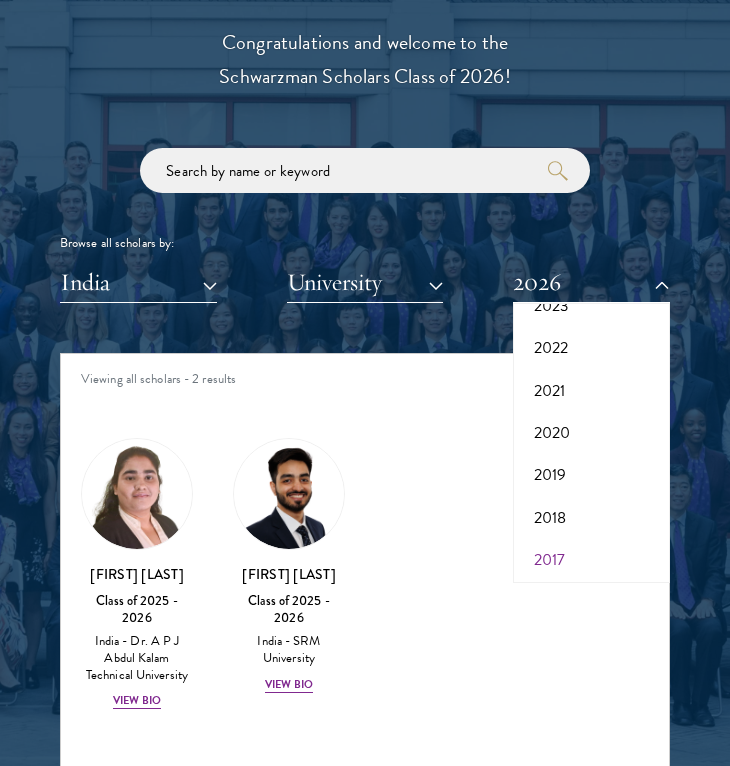 click on "2017" at bounding box center (591, 560) 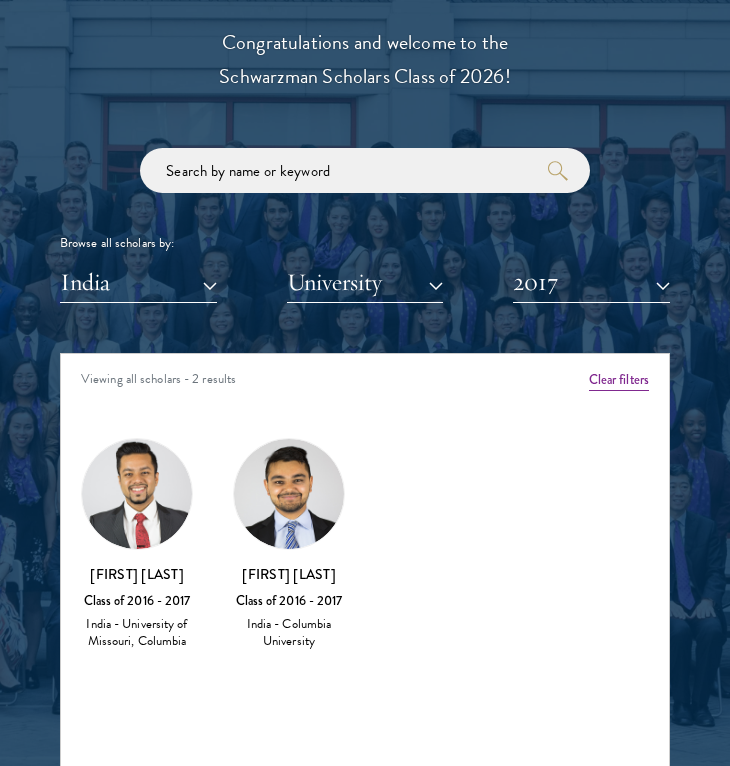 click on "2017" at bounding box center [591, 282] 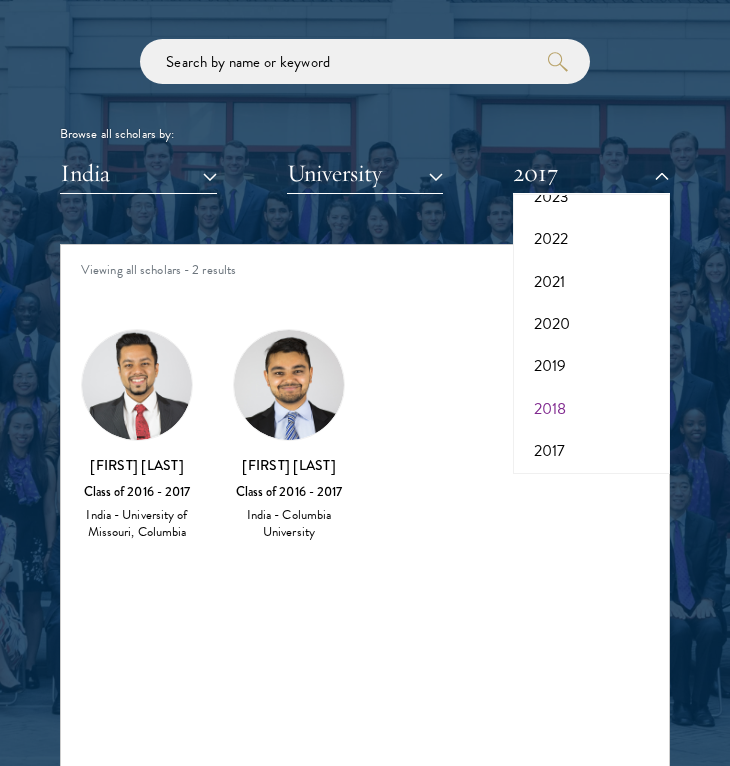scroll, scrollTop: 2331, scrollLeft: 0, axis: vertical 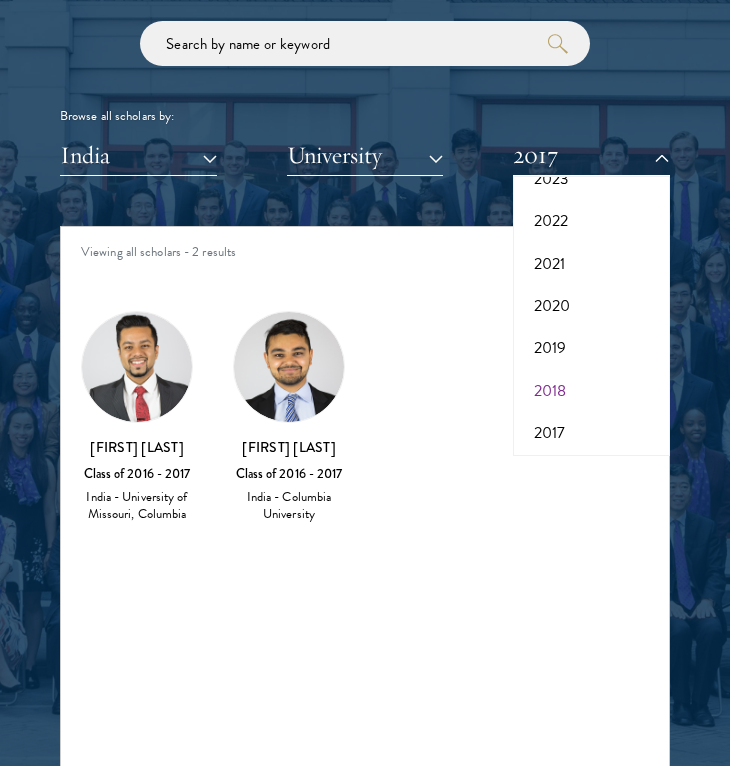 click on "2018" at bounding box center [591, 391] 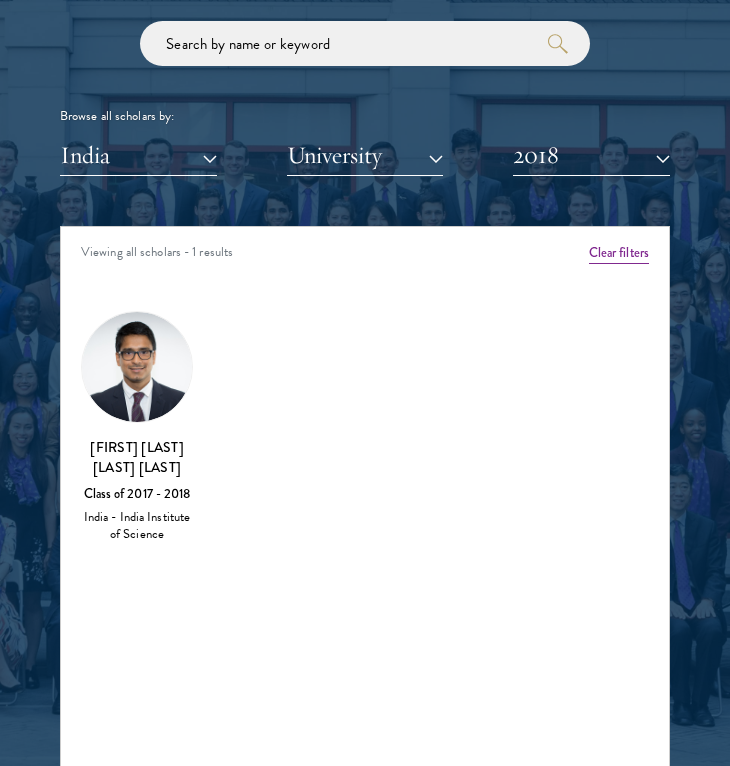 click on "2018" at bounding box center [591, 155] 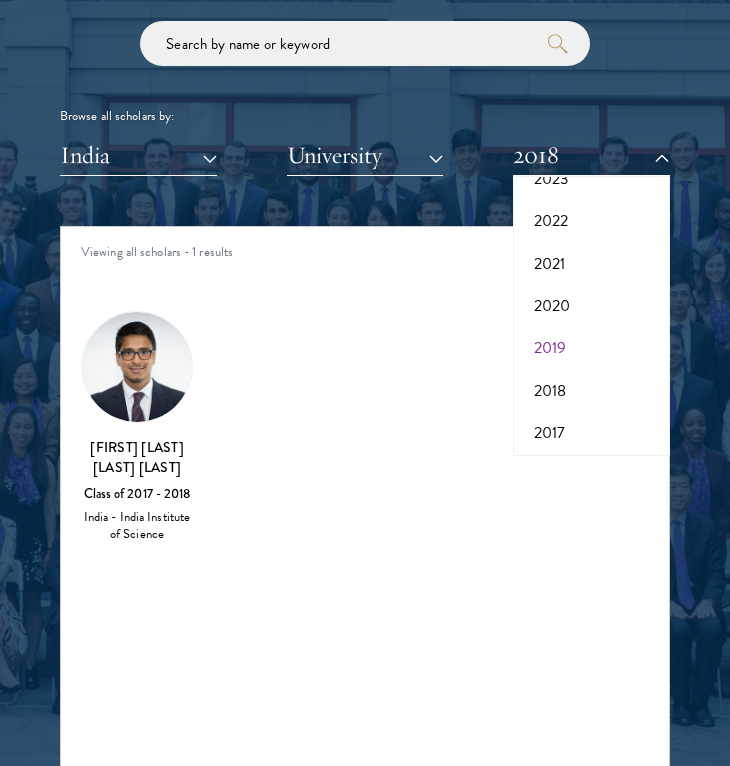 click on "2019" at bounding box center [591, 348] 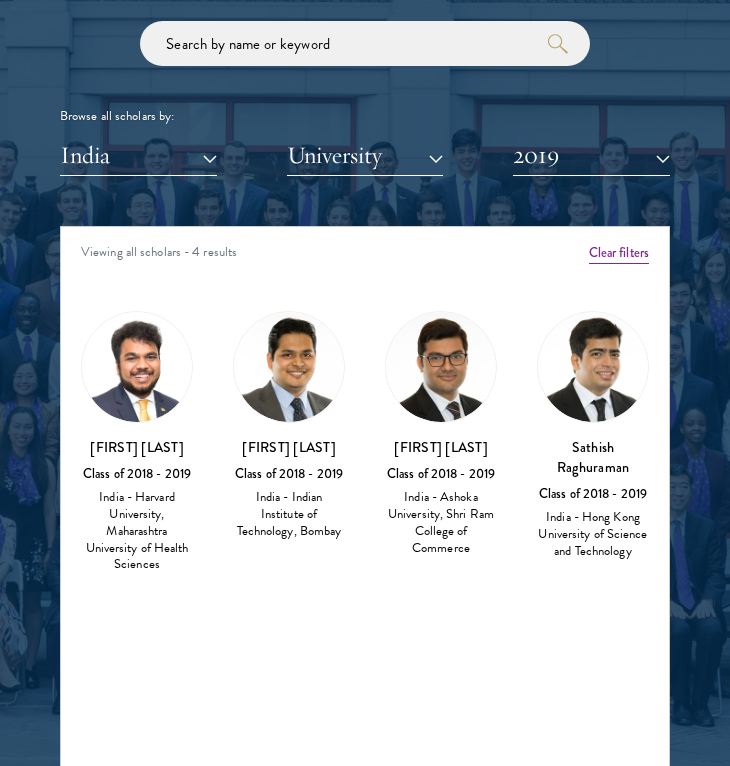 click on "2019" at bounding box center (591, 155) 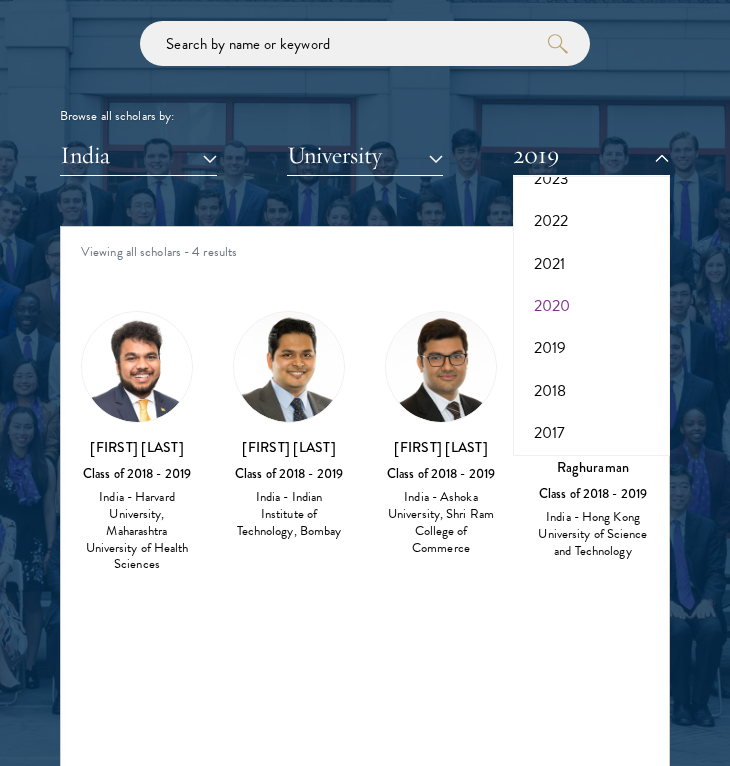 click on "2020" at bounding box center (591, 306) 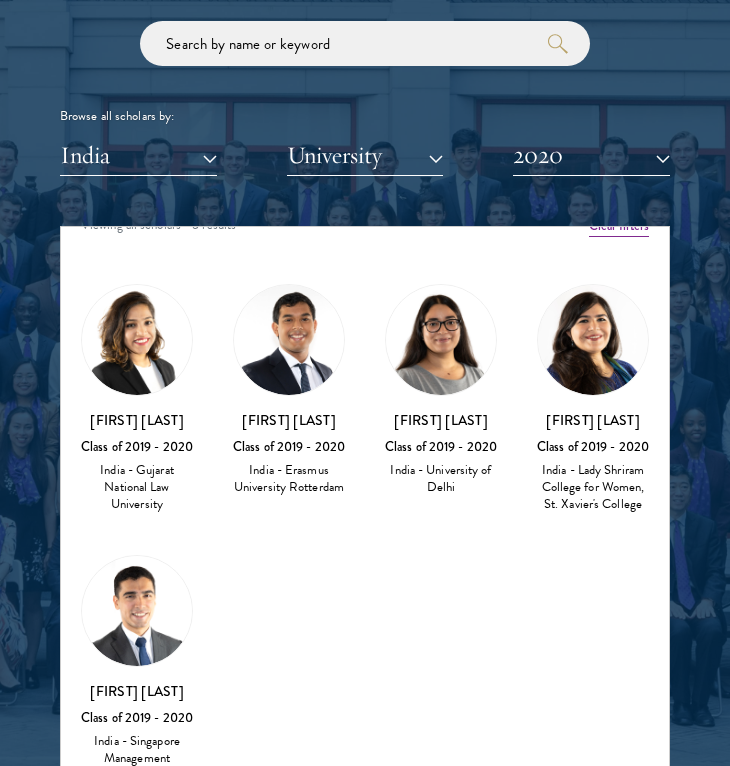 scroll, scrollTop: 45, scrollLeft: 0, axis: vertical 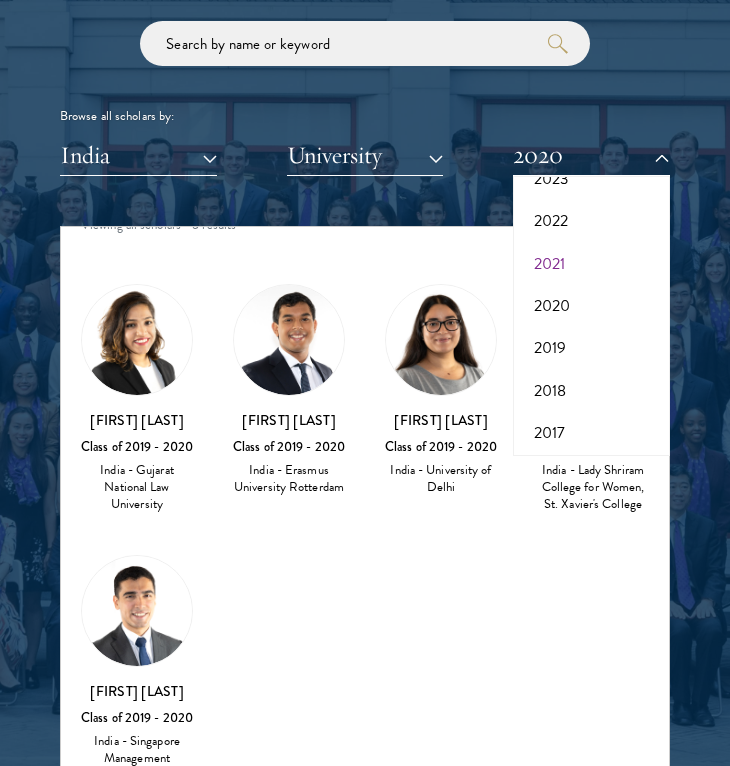 click on "2021" at bounding box center [591, 264] 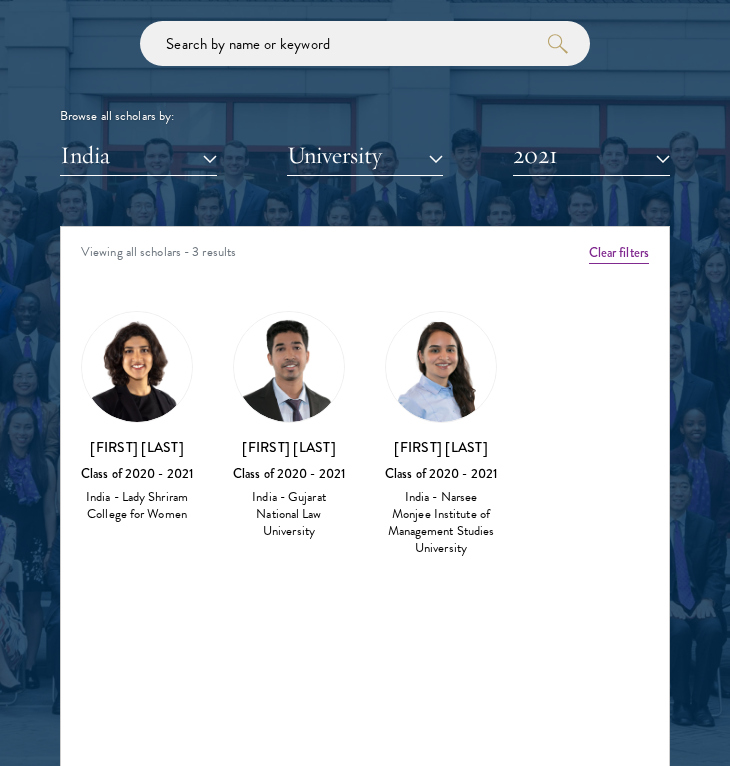 scroll, scrollTop: 0, scrollLeft: 0, axis: both 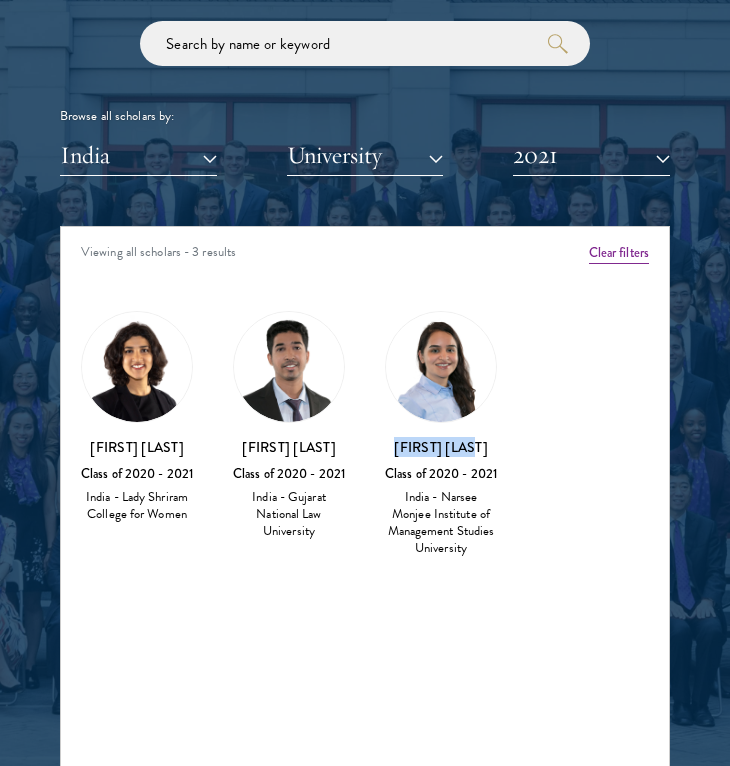 drag, startPoint x: 398, startPoint y: 441, endPoint x: 484, endPoint y: 440, distance: 86.00581 